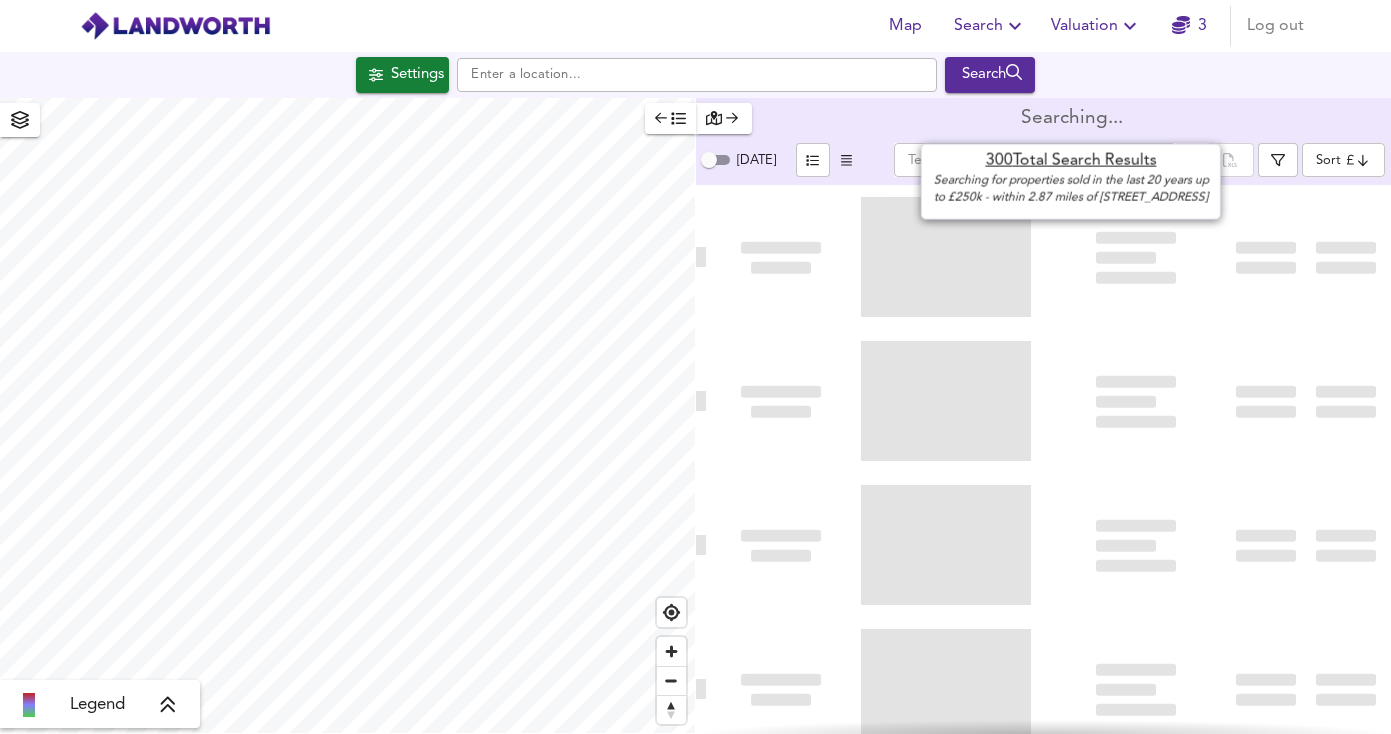 scroll, scrollTop: 0, scrollLeft: 0, axis: both 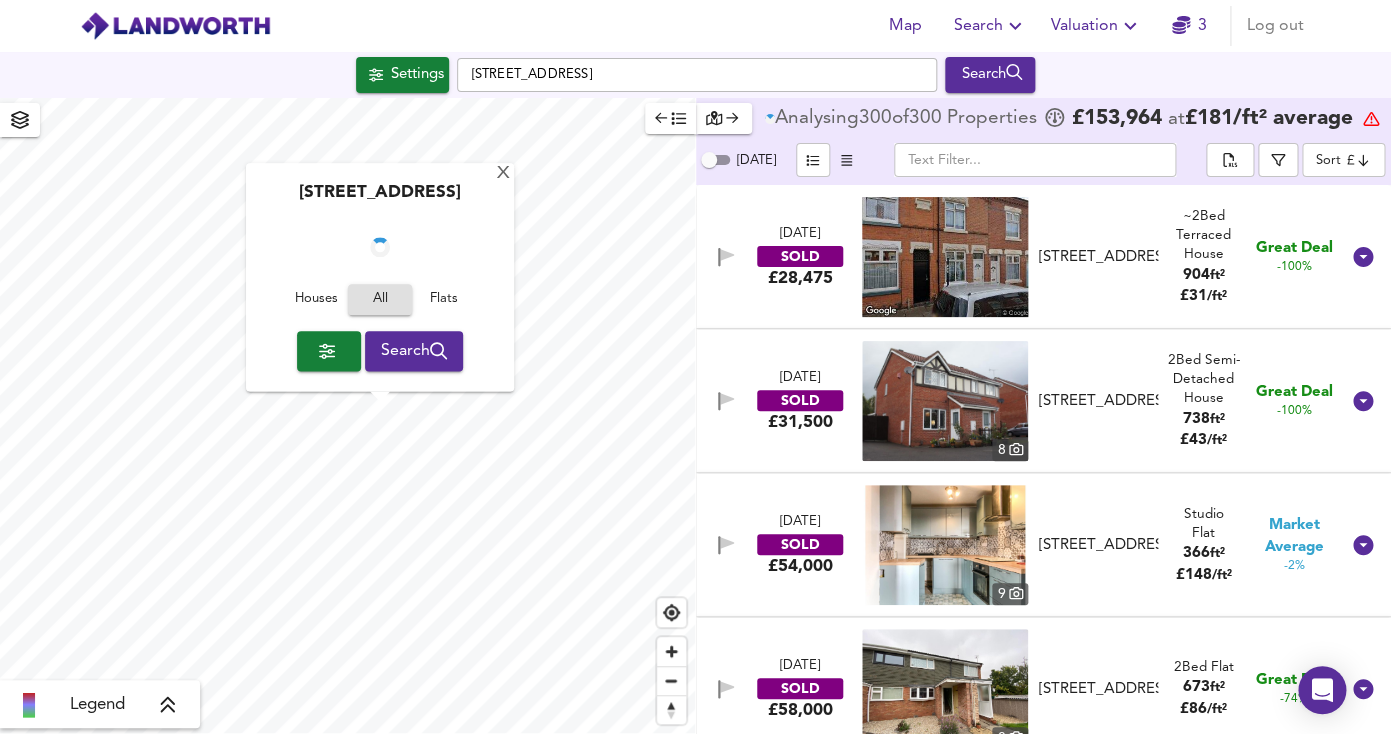checkbox on "false" 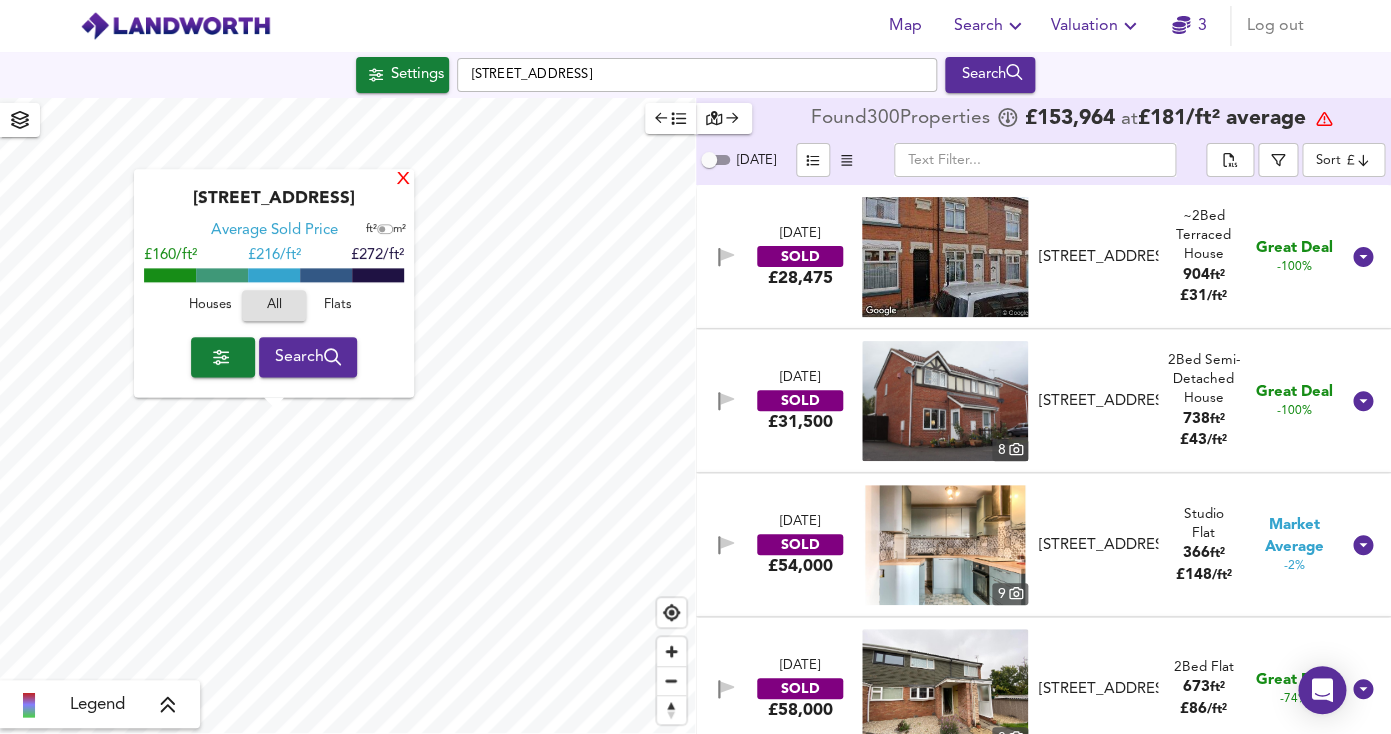 click on "X" at bounding box center (403, 180) 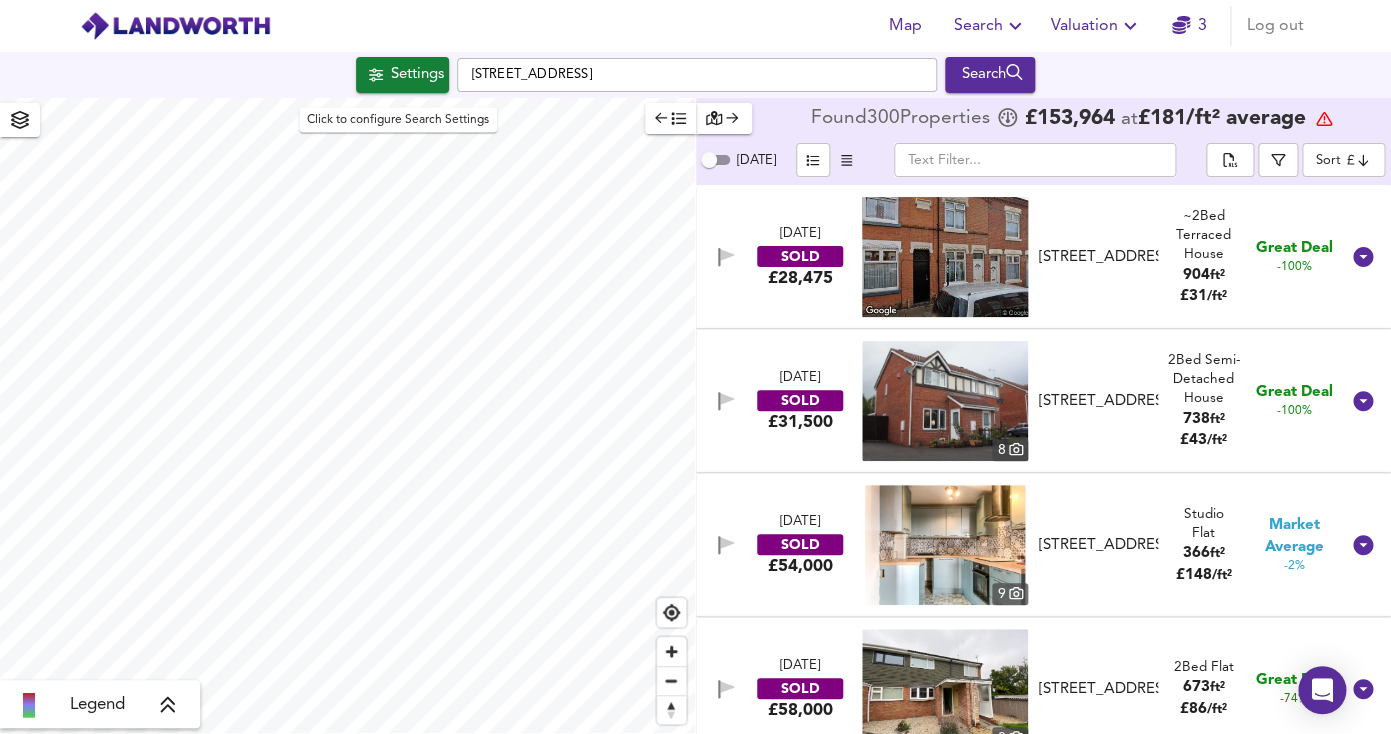 click on "Settings" at bounding box center [417, 75] 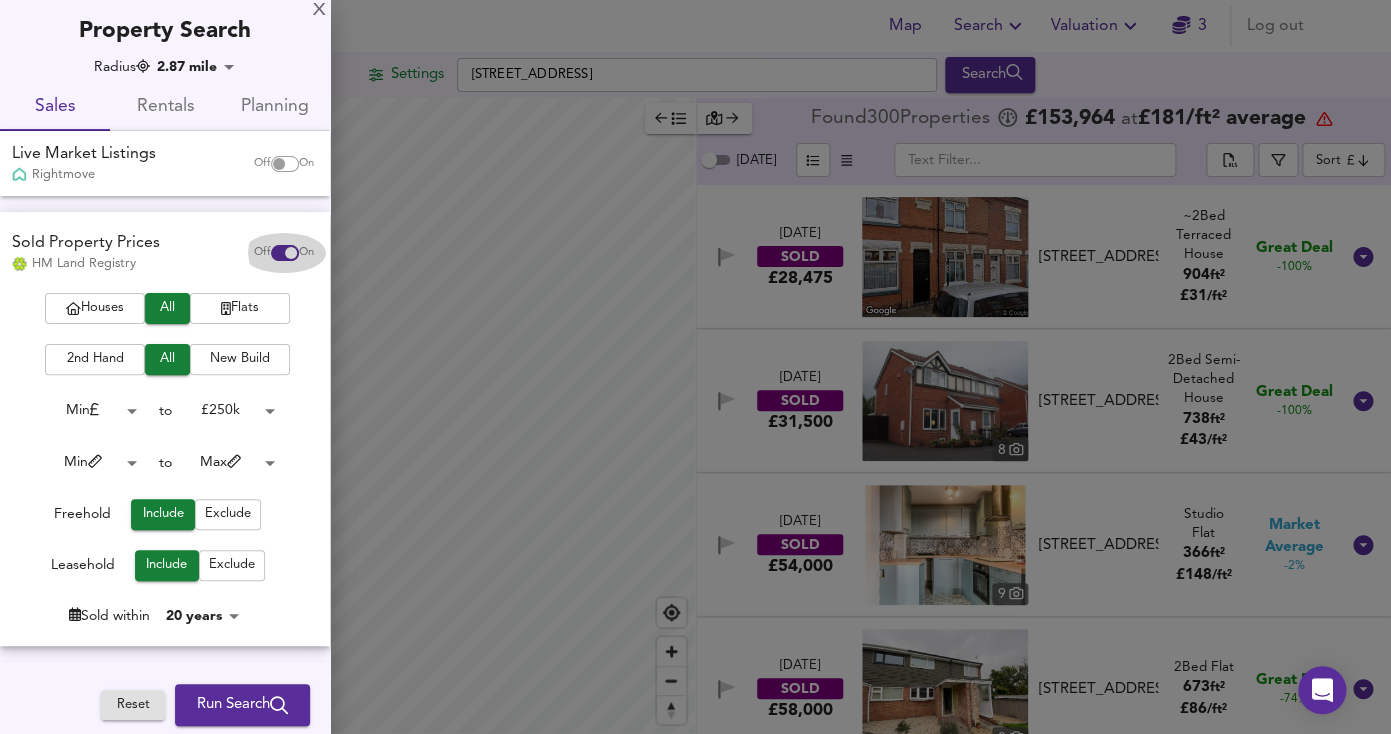 click on "Off   On" at bounding box center [284, 253] 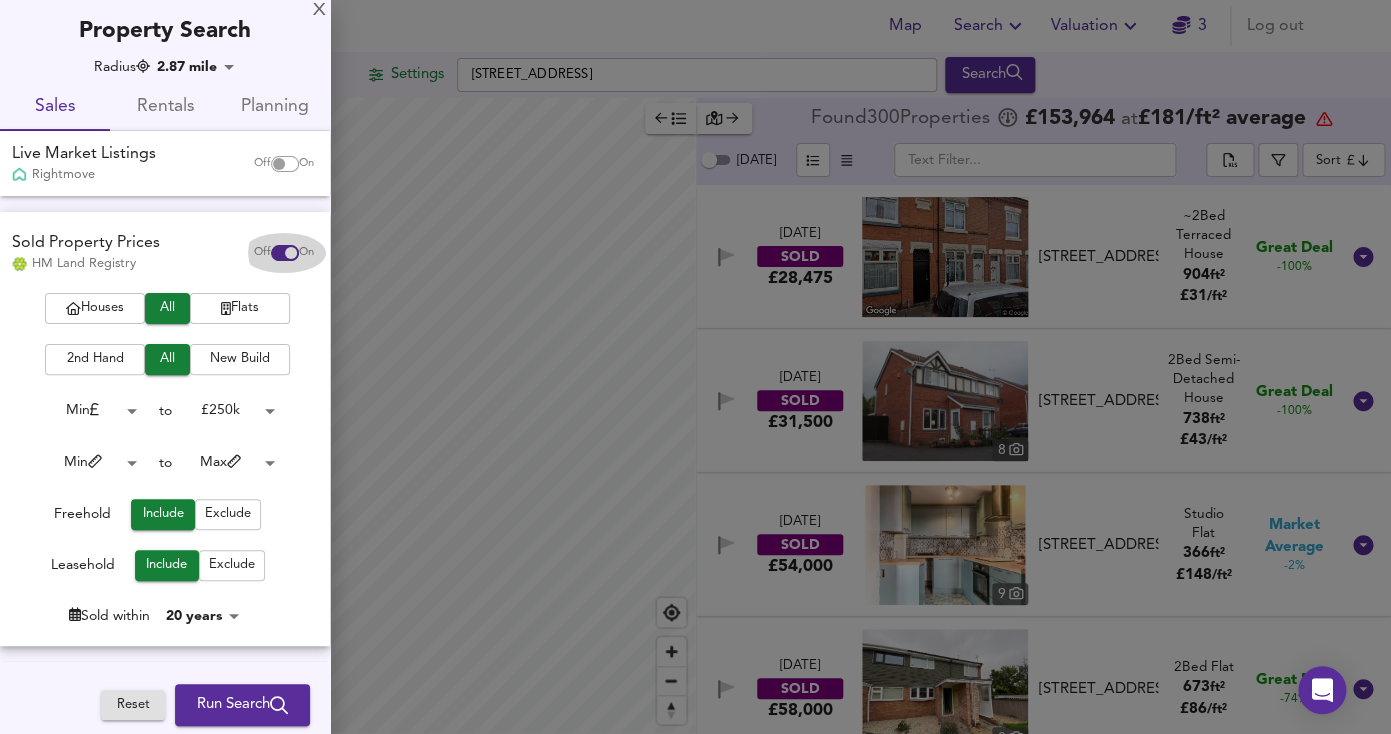 checkbox on "false" 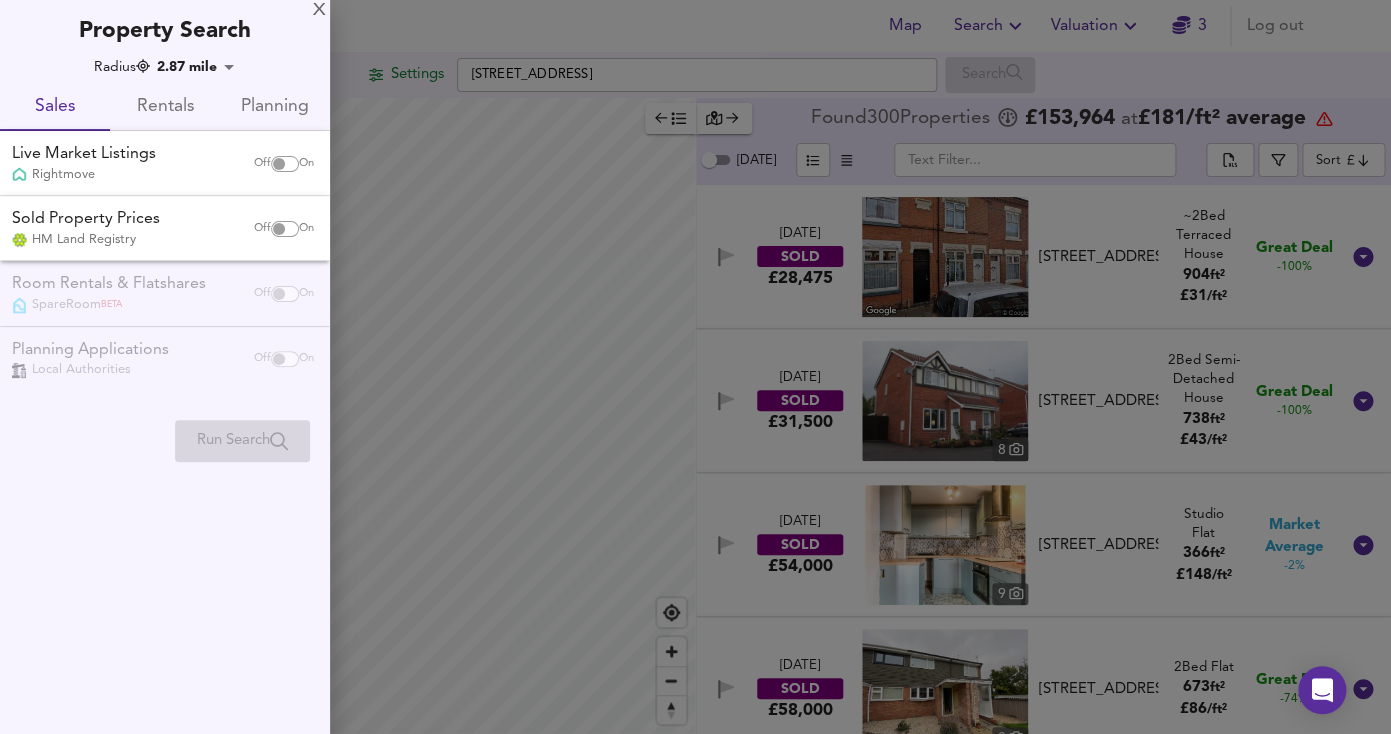 click at bounding box center [279, 164] 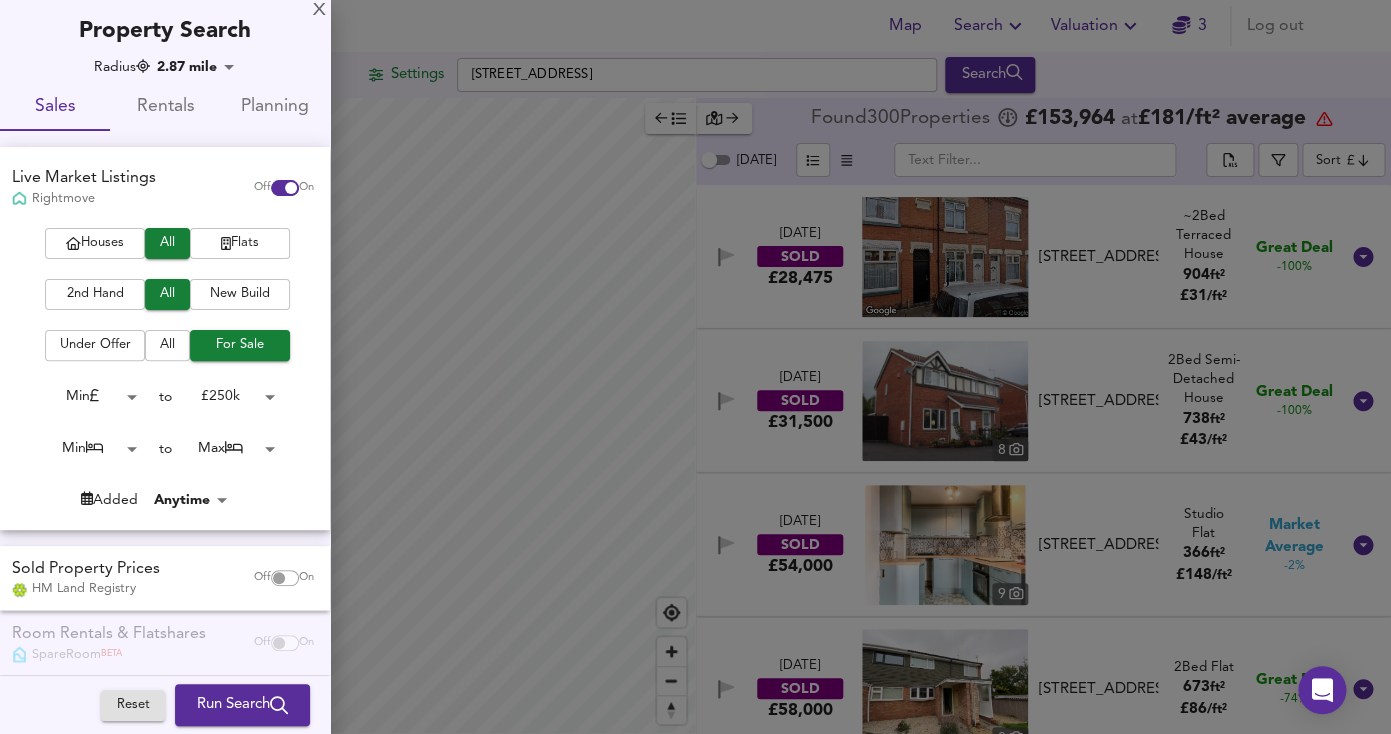 click at bounding box center [695, 367] 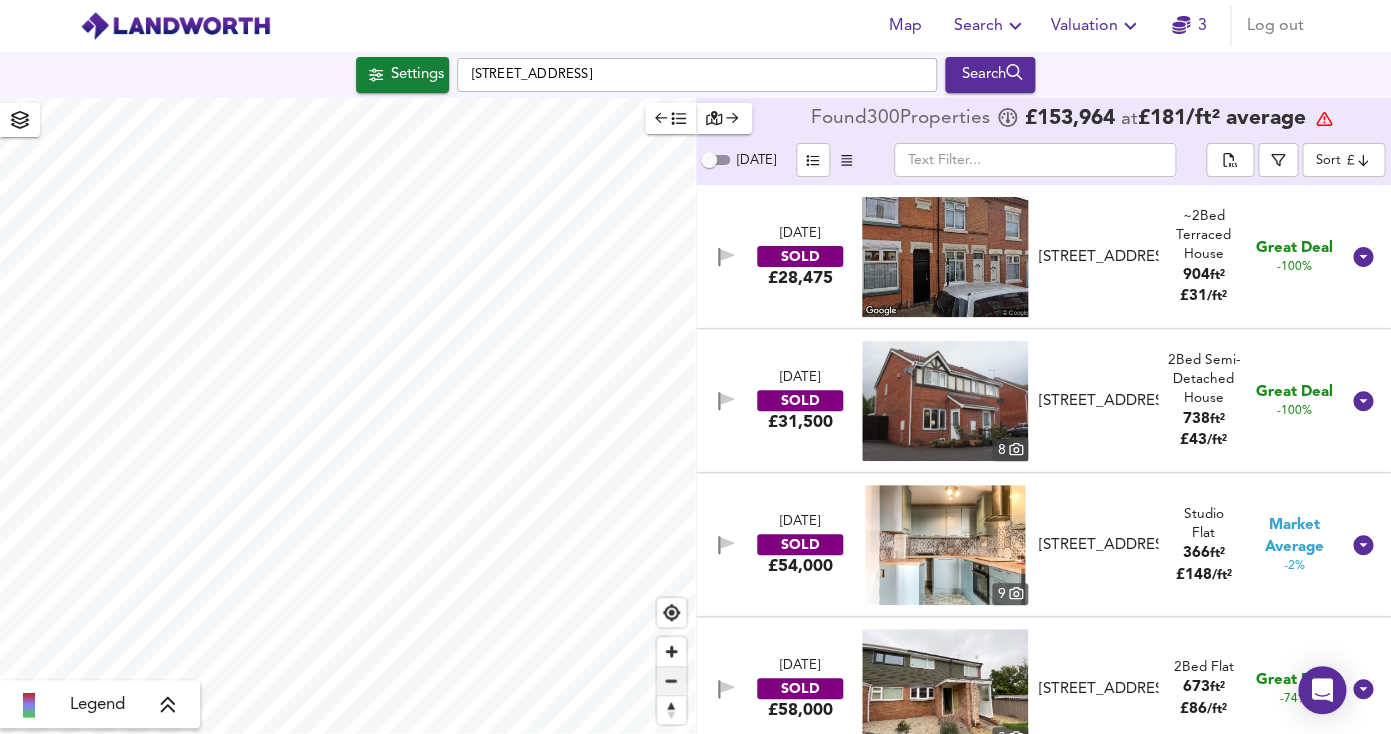 click at bounding box center [671, 681] 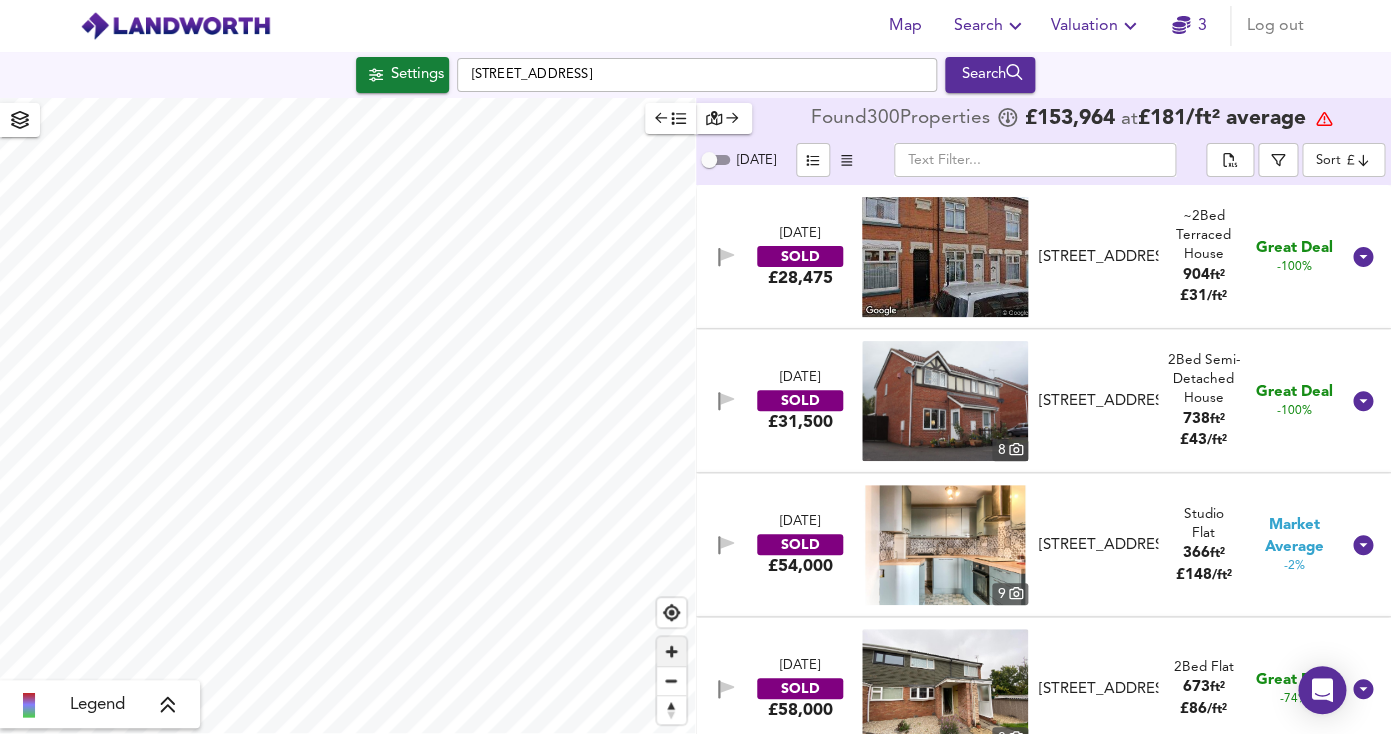 click at bounding box center (671, 651) 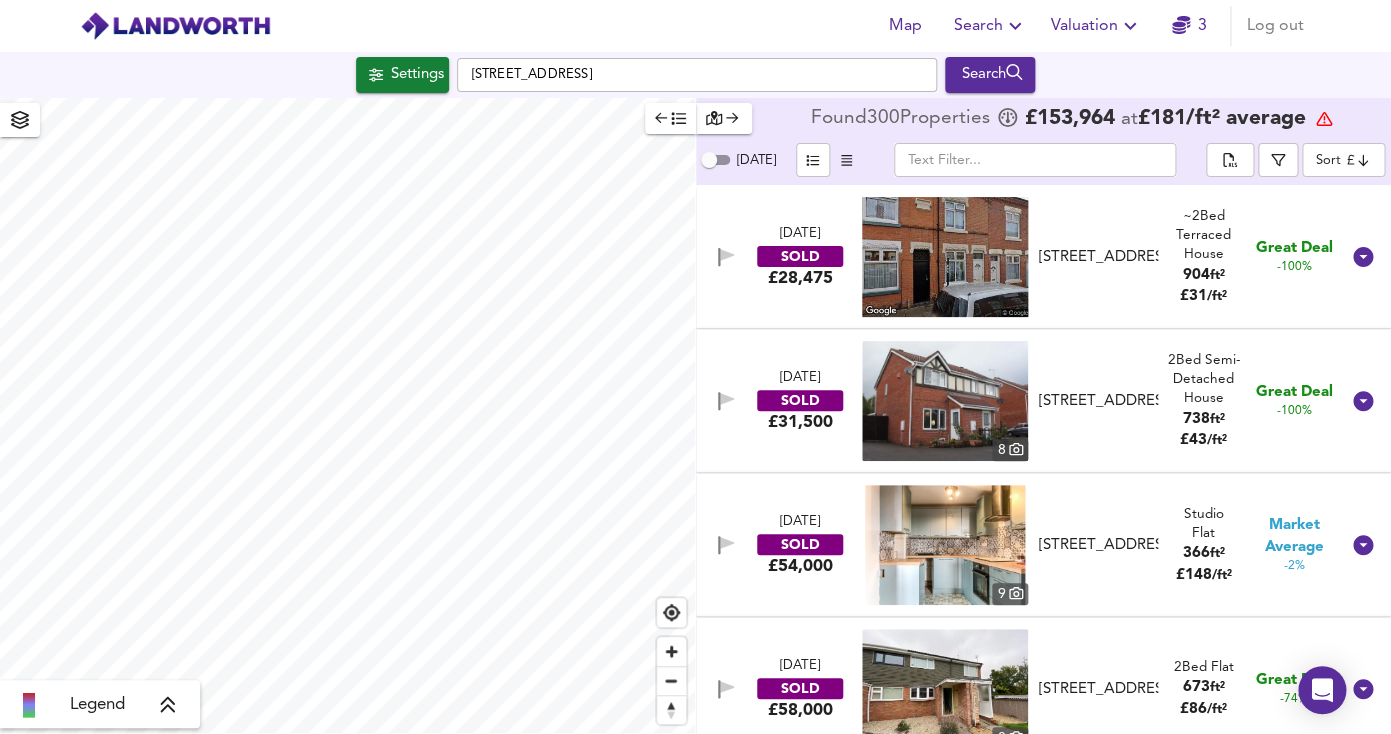 click on "Legend       Found  300  Propert ies     £ 153,964   at  £ 181 / ft²   average    [DATE]           ​         Sort   cheapest ​ [DATE] SOLD £28,475   [STREET_ADDRESS][GEOGRAPHIC_DATA][STREET_ADDRESS] ~2  Bed We've estimated the total number of bedrooms from EPC data (4 heated rooms)   Terraced House 904 ft² £ 31 / ft²   Great Deal -100% [DATE] SOLD £31,500     8     [STREET_ADDRESS] [STREET_ADDRESS] 2  Bed   Semi-Detached House 738 ft² £ 43 / ft²   Great Deal -100% [DATE] SOLD £54,000     [STREET_ADDRESS] [STREET_ADDRESS] Studio We've estimated the total number of bedrooms from EPC data (1 heated rooms)   Flat 366 ft² £ 148 / ft²   Market Average -2% [DATE] SOLD £58,000     8     [STREET_ADDRESS] 2  Bed   Flat 673 ft² £ 86 / ft²   Great Deal -74% [DATE] SOLD £58,500     8     1  Bed   Flat 506 ft² £ 116 /" at bounding box center (695, 416) 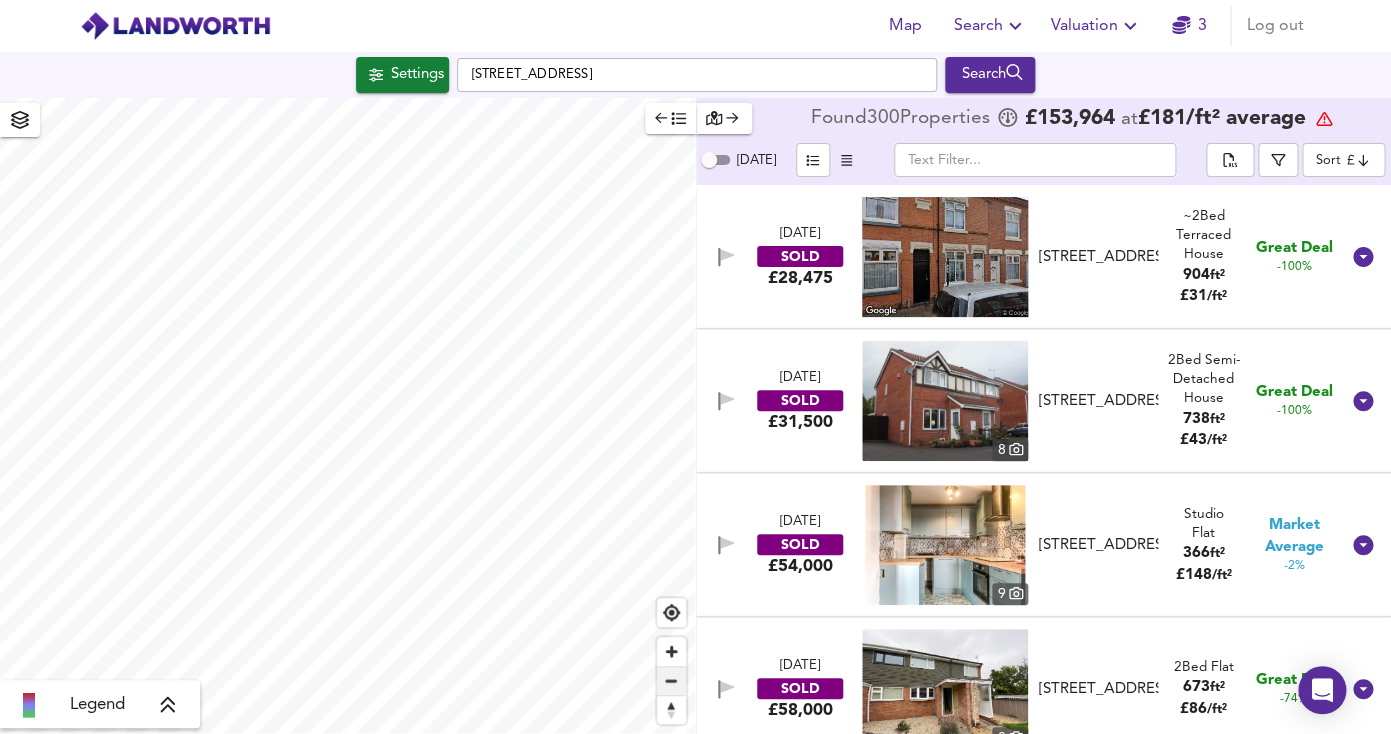 click at bounding box center [671, 681] 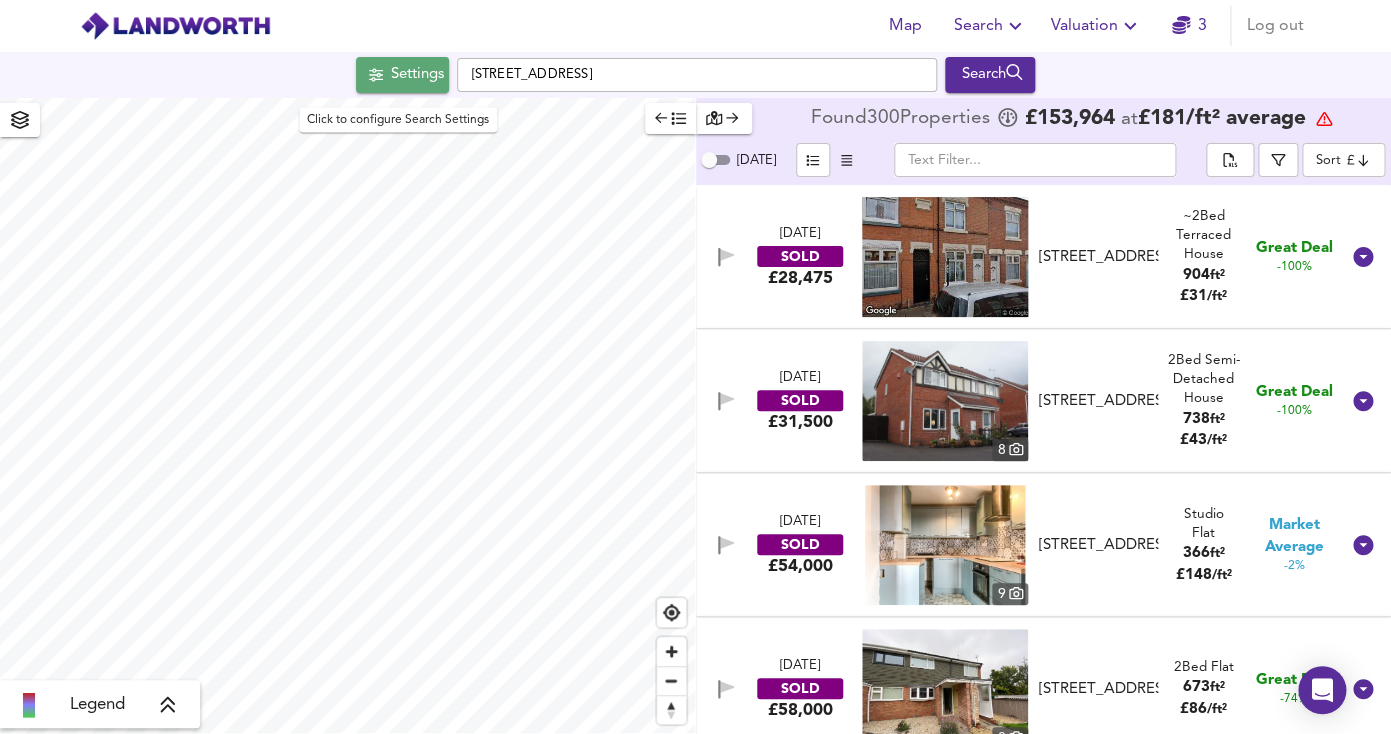 click on "Settings" at bounding box center (402, 75) 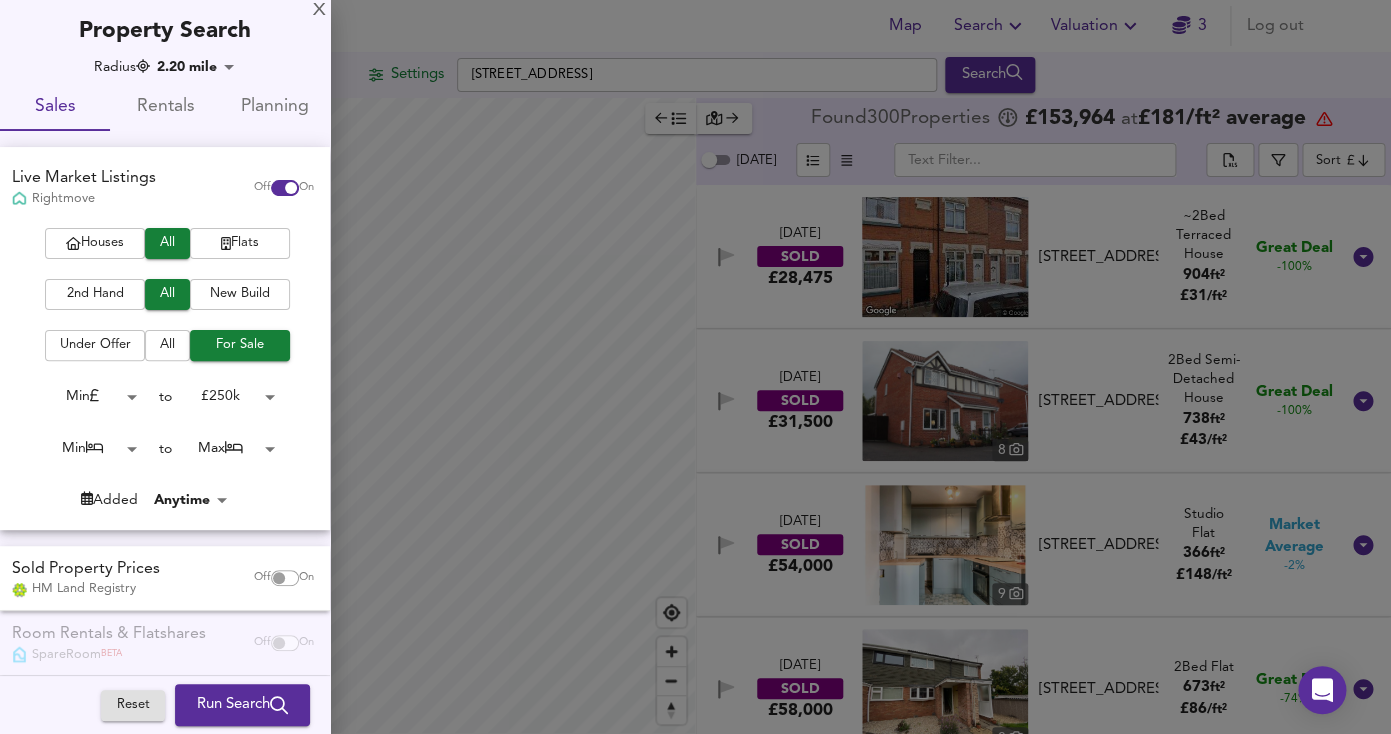 drag, startPoint x: 107, startPoint y: 241, endPoint x: 104, endPoint y: 340, distance: 99.04544 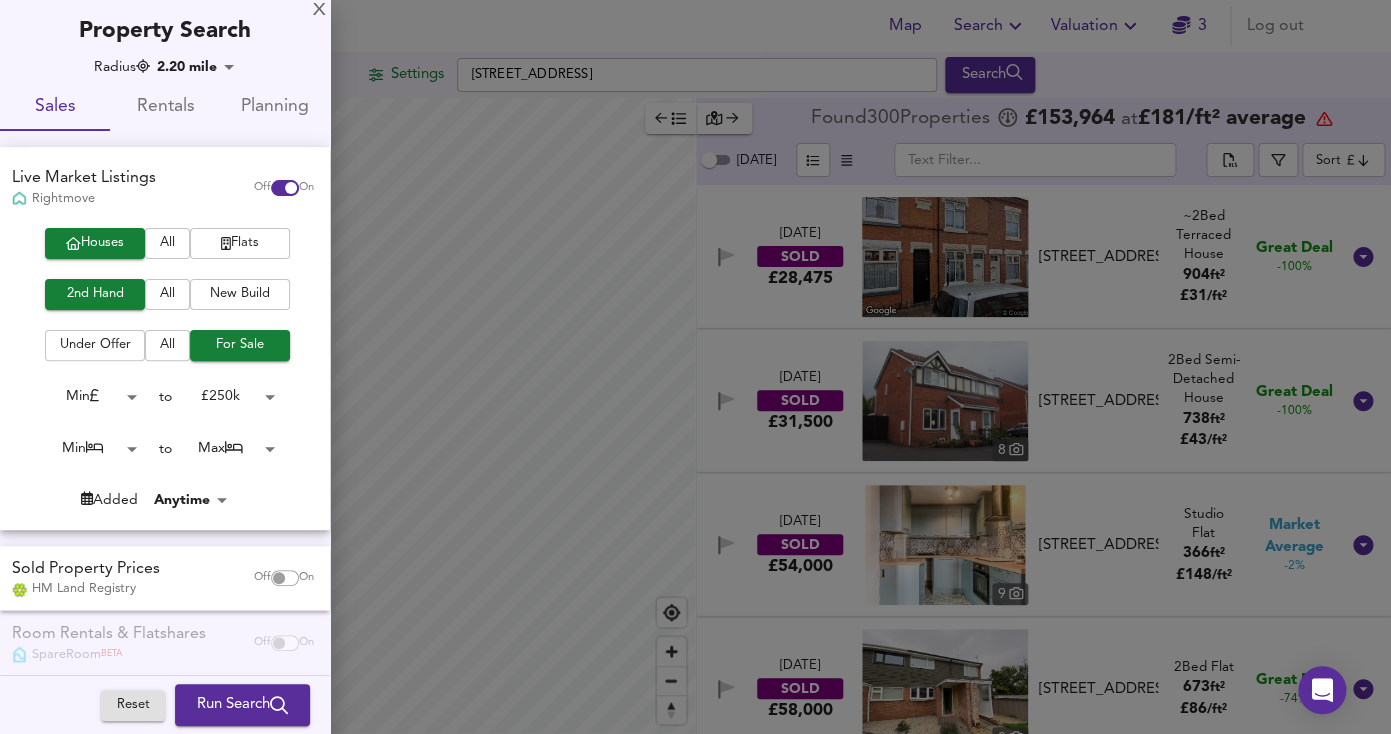 drag, startPoint x: 104, startPoint y: 340, endPoint x: 253, endPoint y: 359, distance: 150.20653 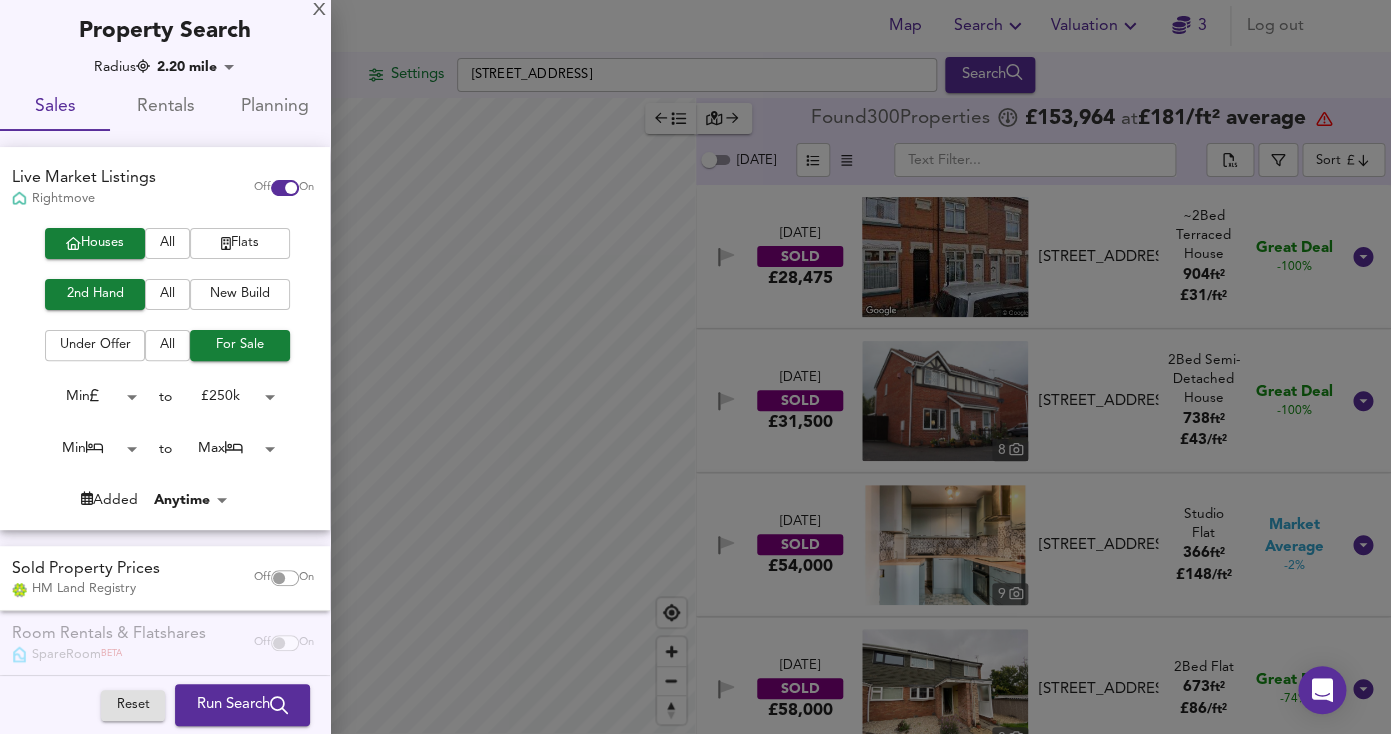 click on "Under Offer" at bounding box center [95, 345] 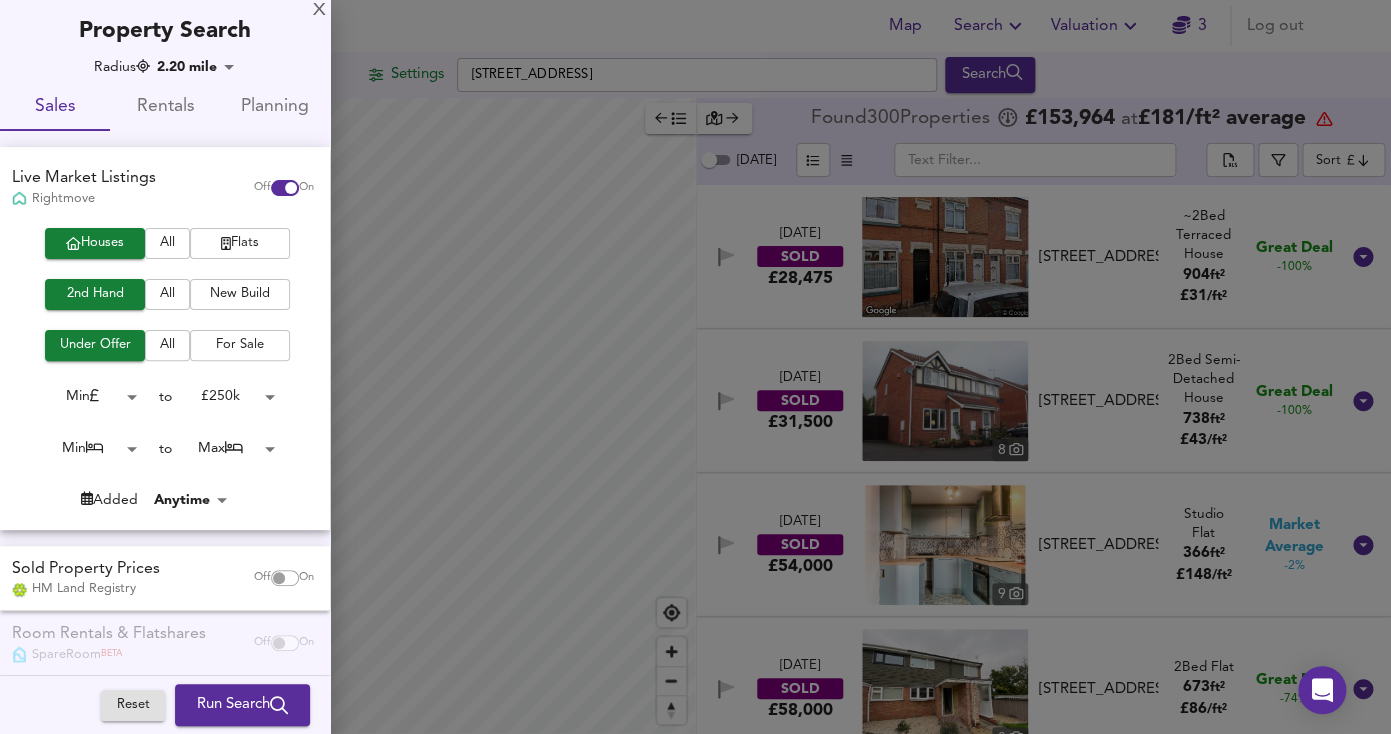 click on "For Sale" at bounding box center [240, 345] 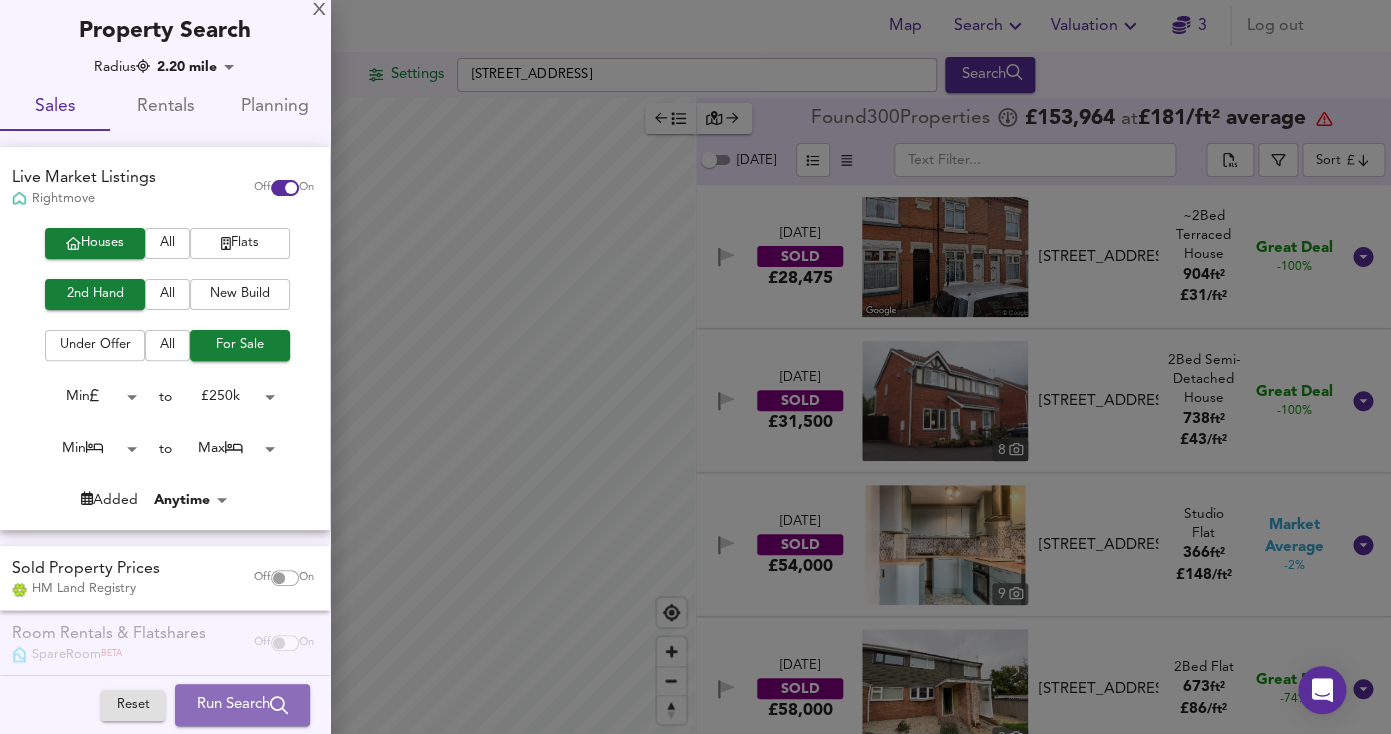 click on "Run Search" at bounding box center (242, 705) 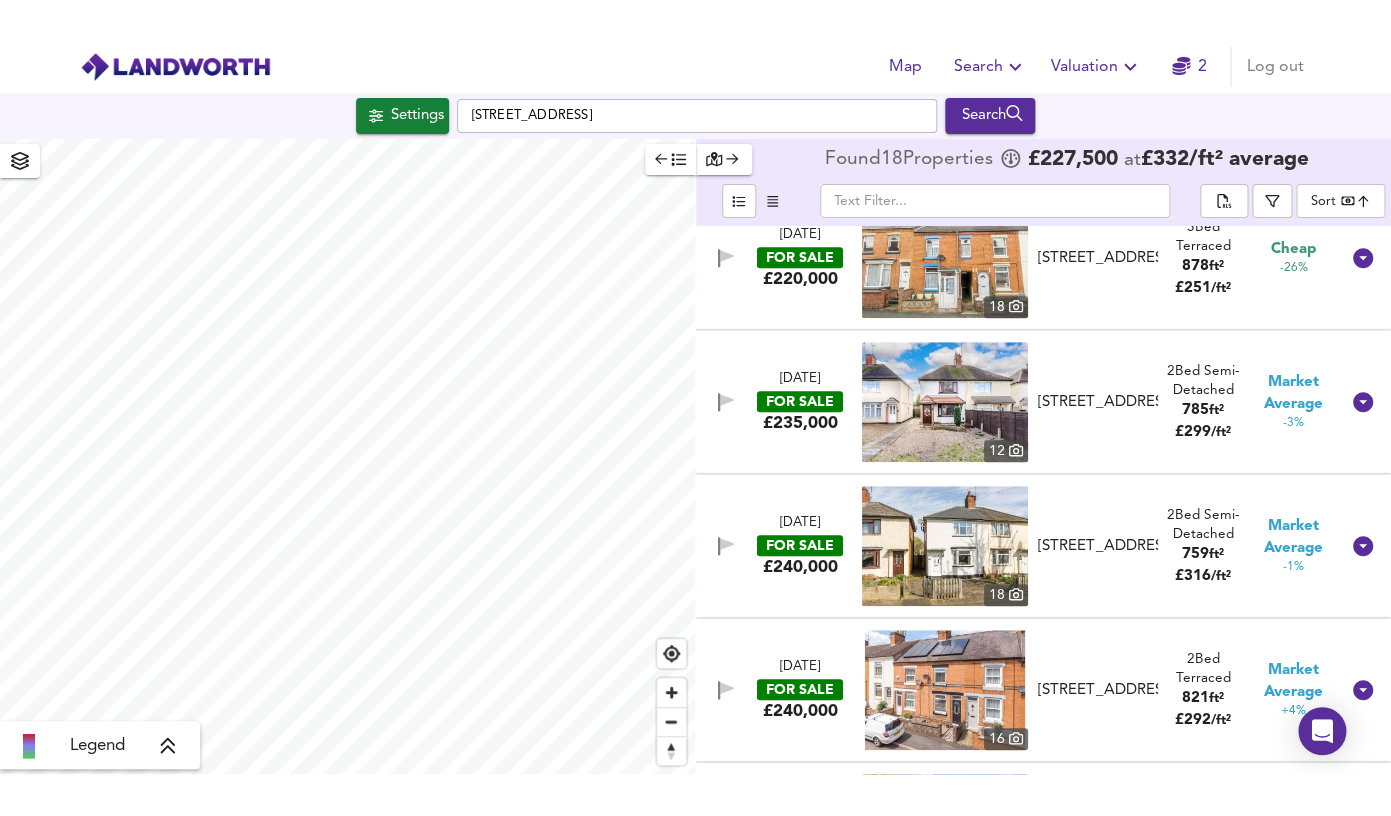 scroll, scrollTop: 0, scrollLeft: 0, axis: both 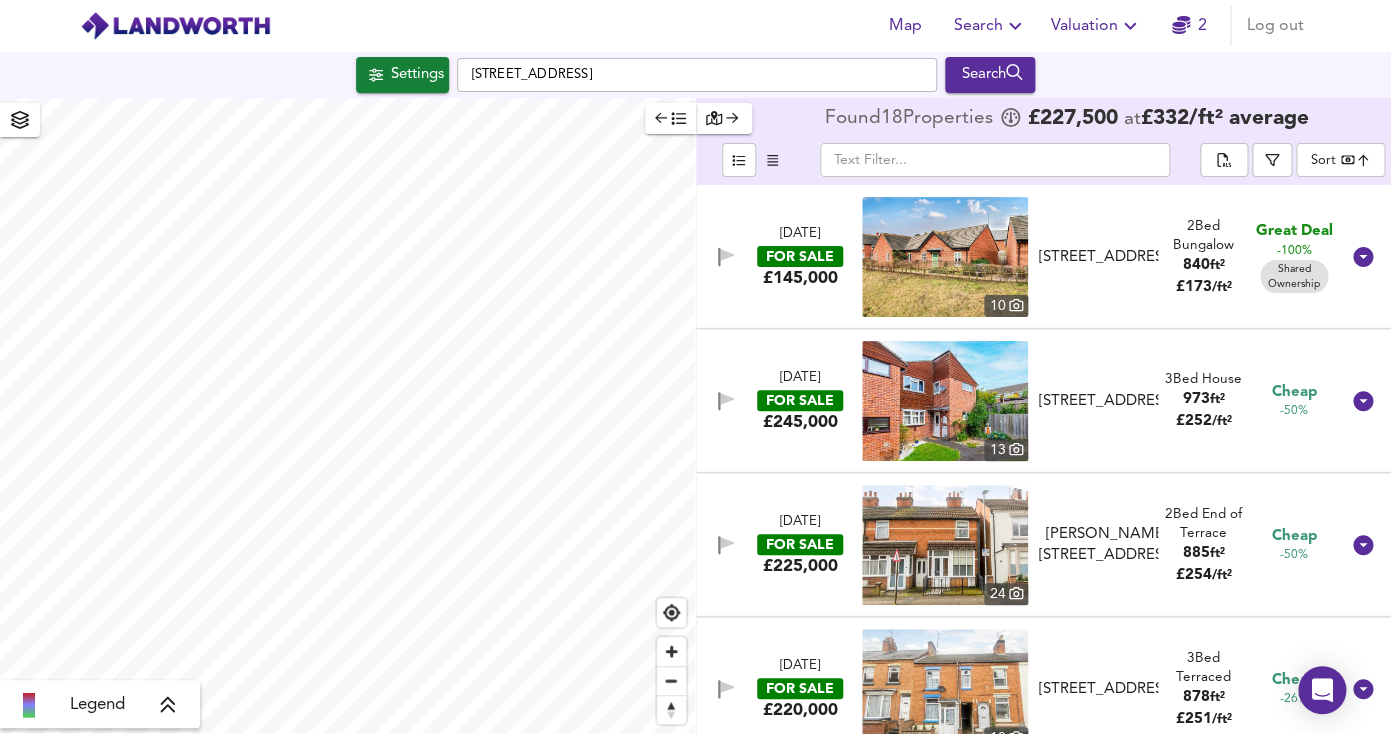 click at bounding box center (945, 401) 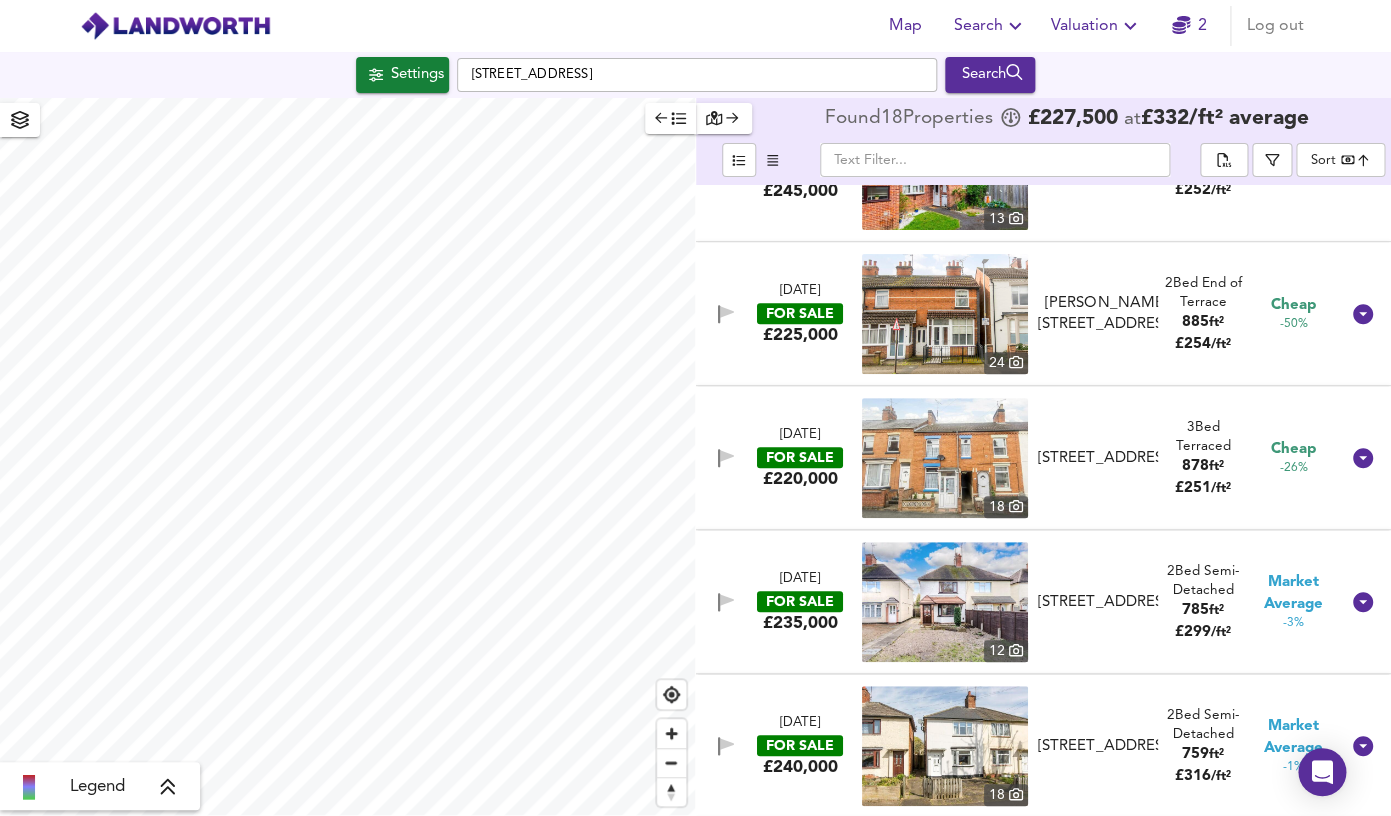 scroll, scrollTop: 0, scrollLeft: 0, axis: both 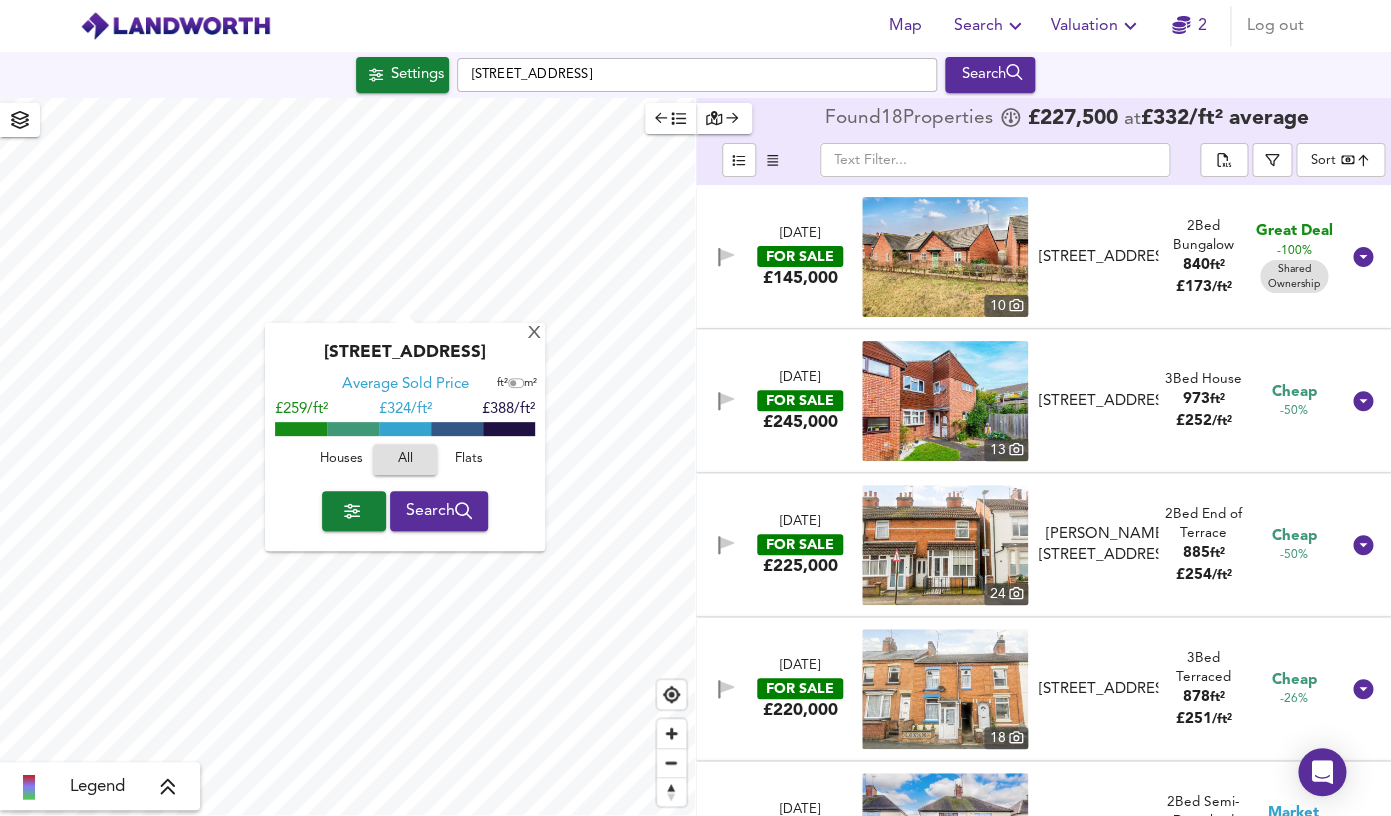 click on "[GEOGRAPHIC_DATA] Average Sold Price ft²   m² £259/ft² £ 324/ft² £388/ft² Houses All Flats     Search" at bounding box center [405, 437] 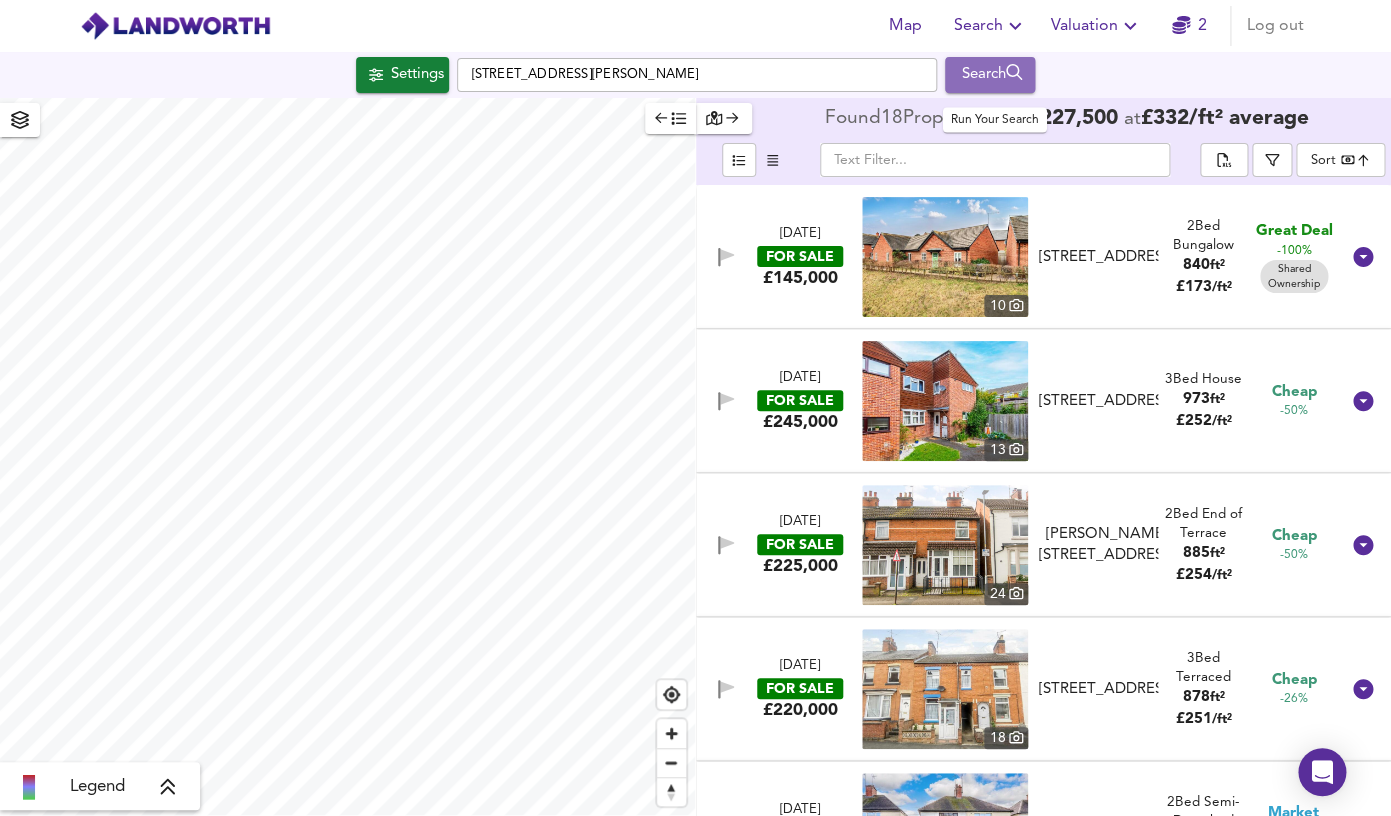 click on "Search" at bounding box center [990, 75] 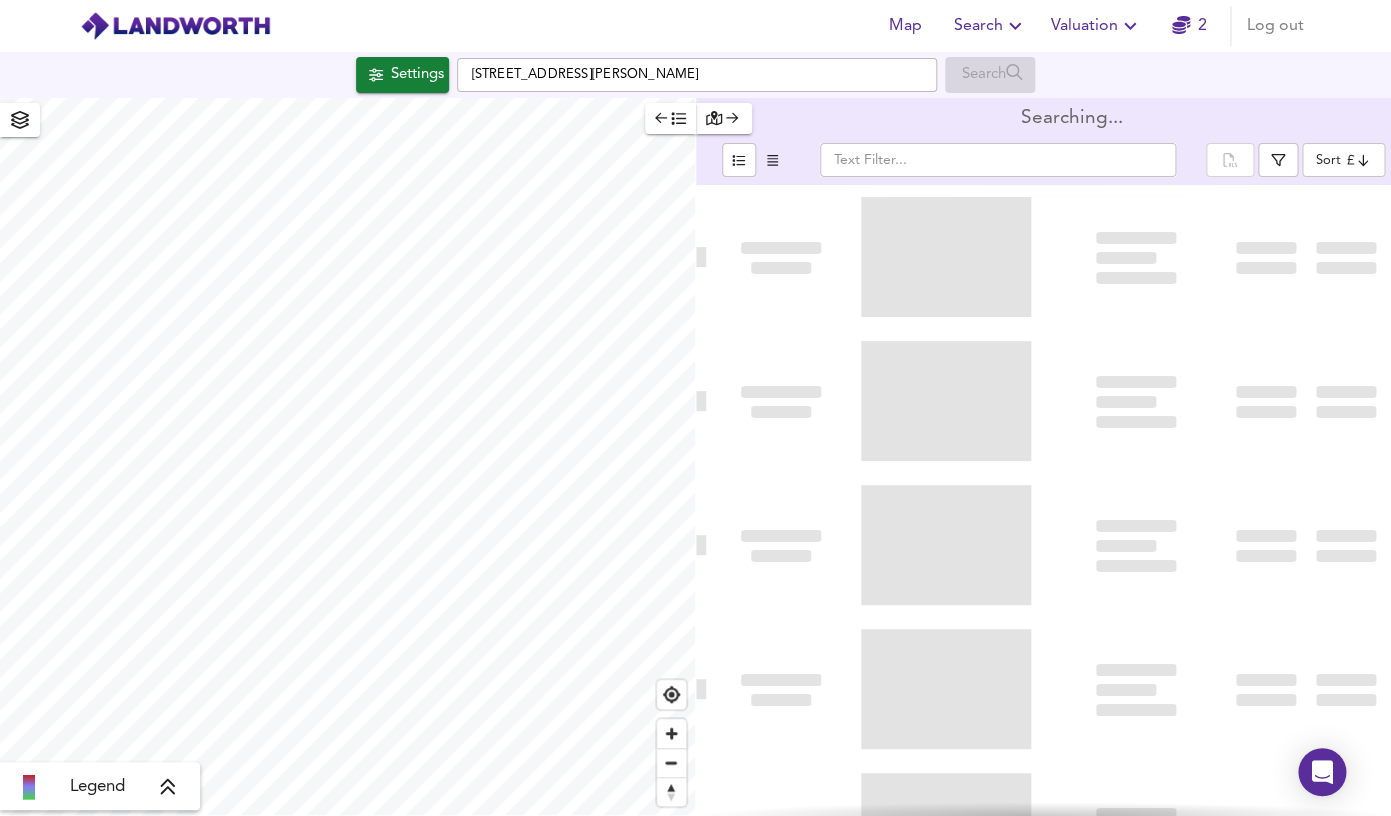 type on "bestdeal" 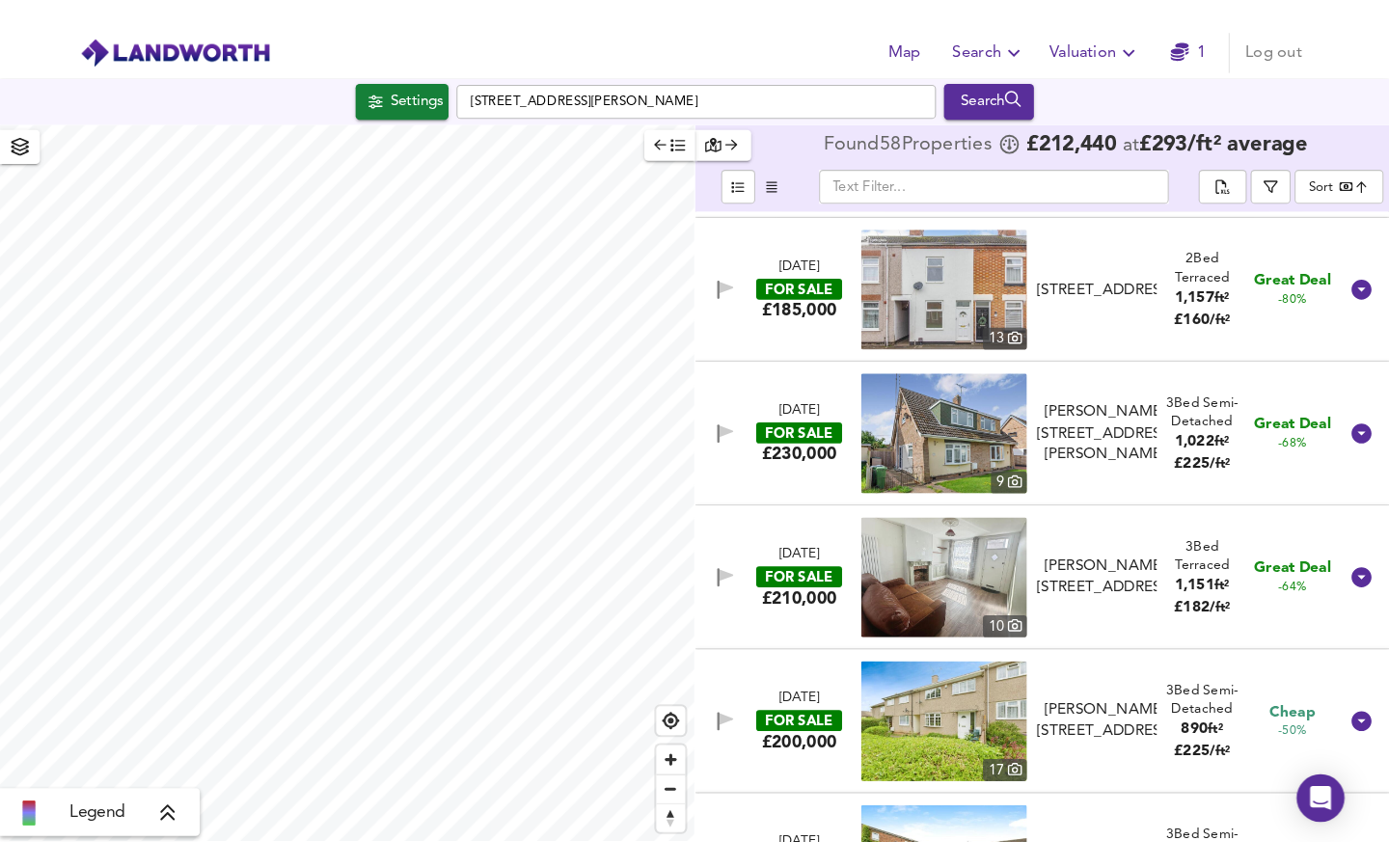 scroll, scrollTop: 0, scrollLeft: 0, axis: both 